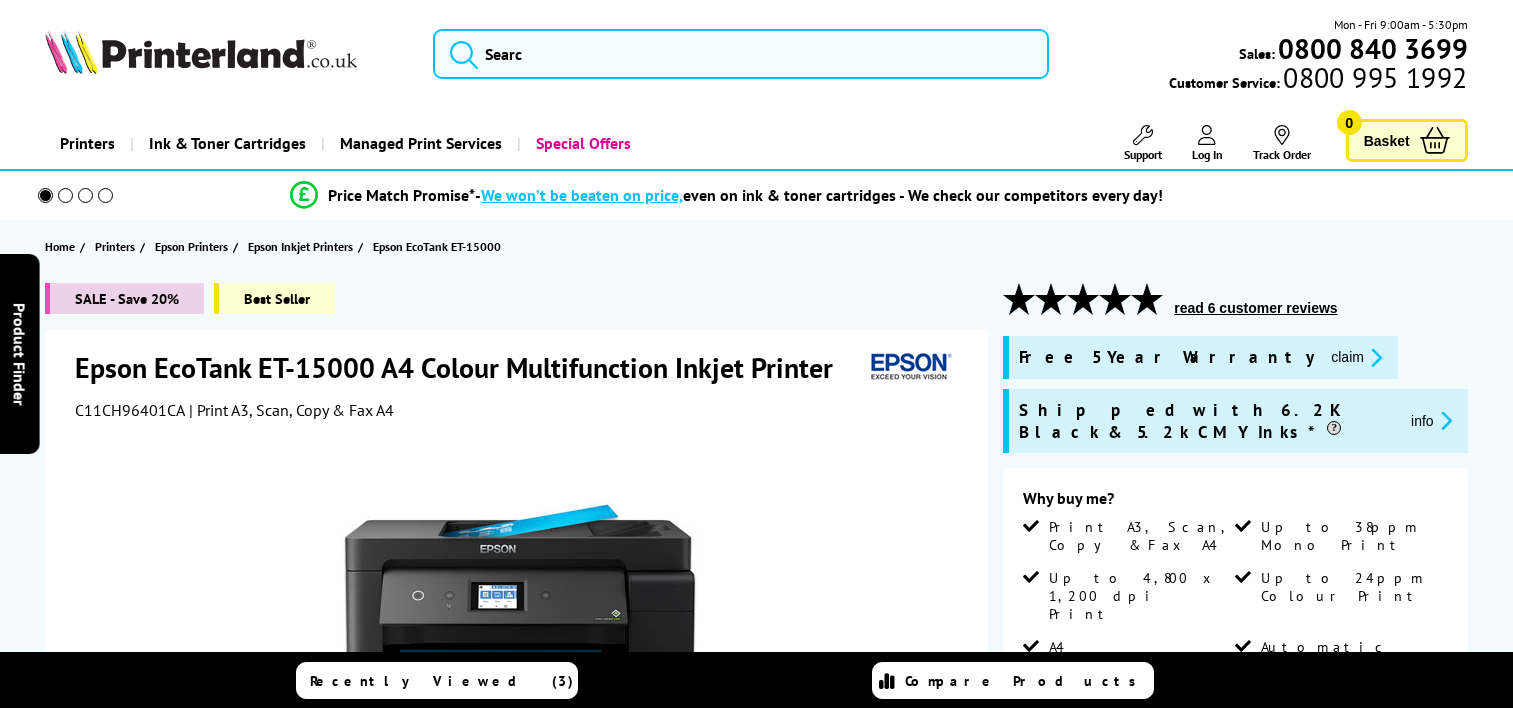 scroll, scrollTop: 0, scrollLeft: 0, axis: both 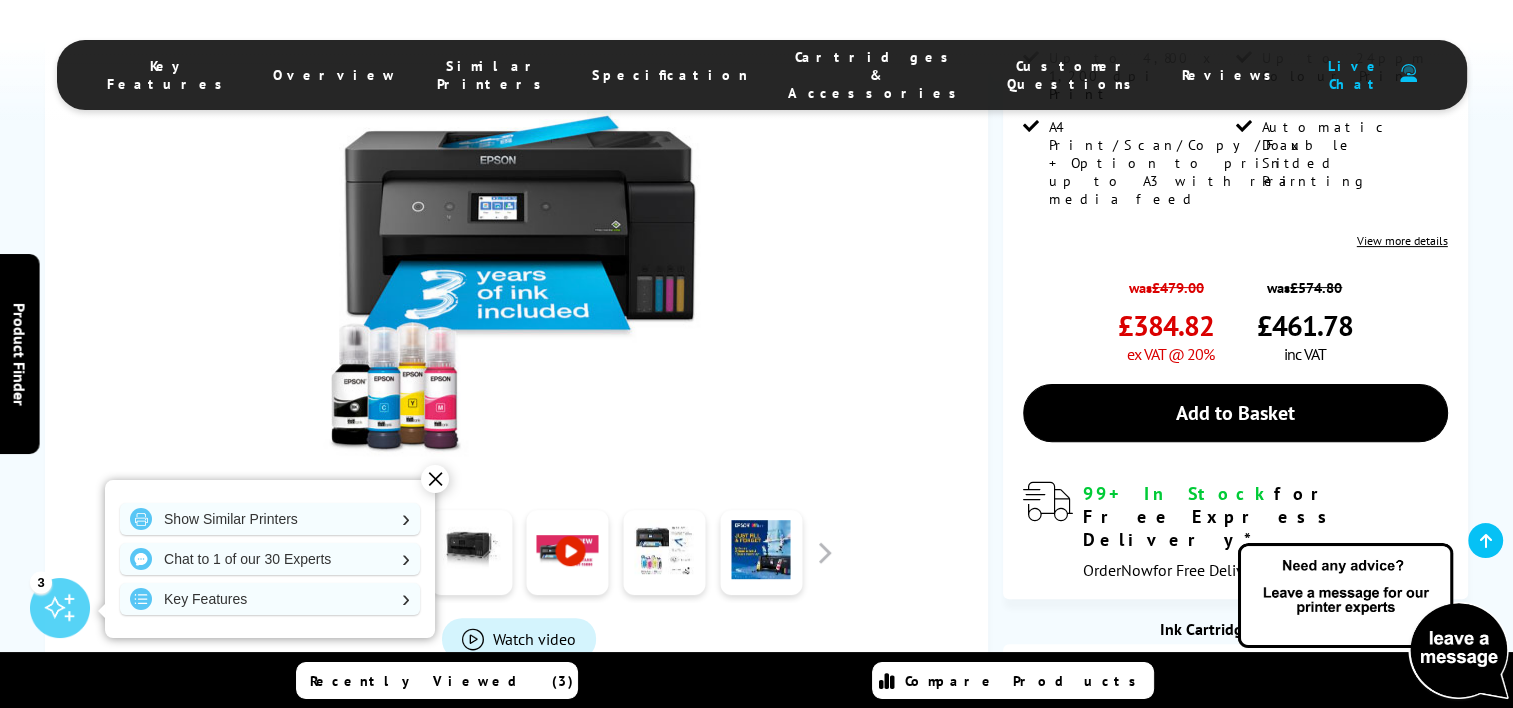 click at bounding box center [374, 552] 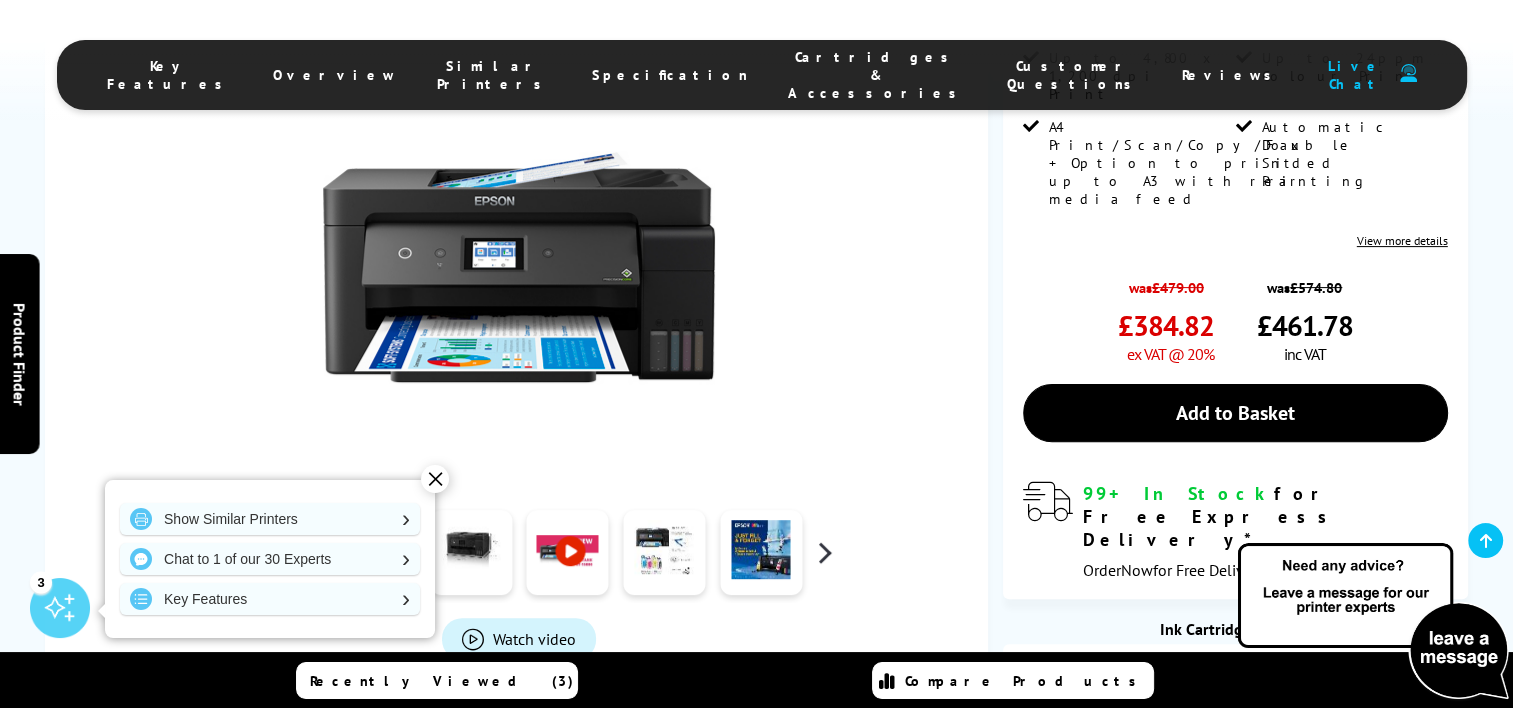 click at bounding box center (824, 552) 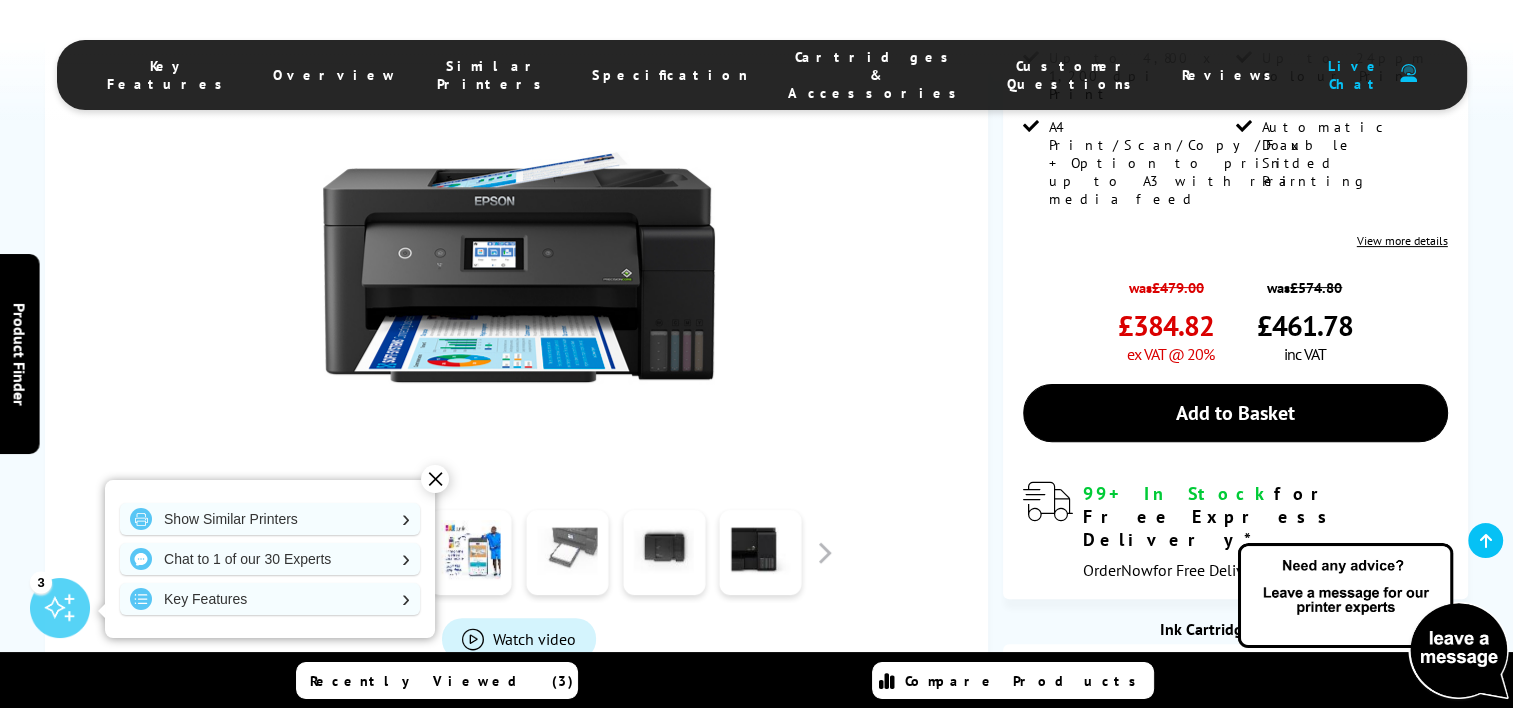 click at bounding box center [568, 552] 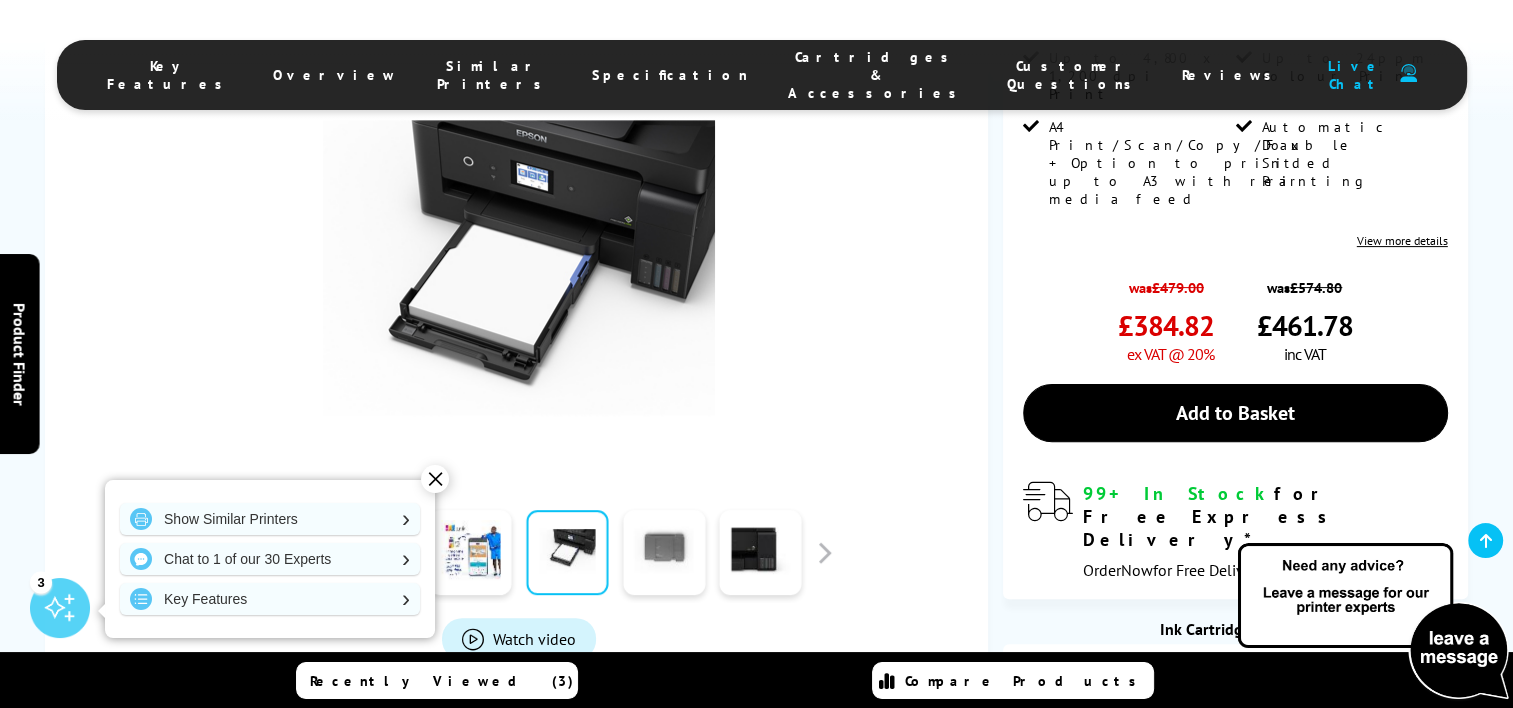 click at bounding box center (664, 552) 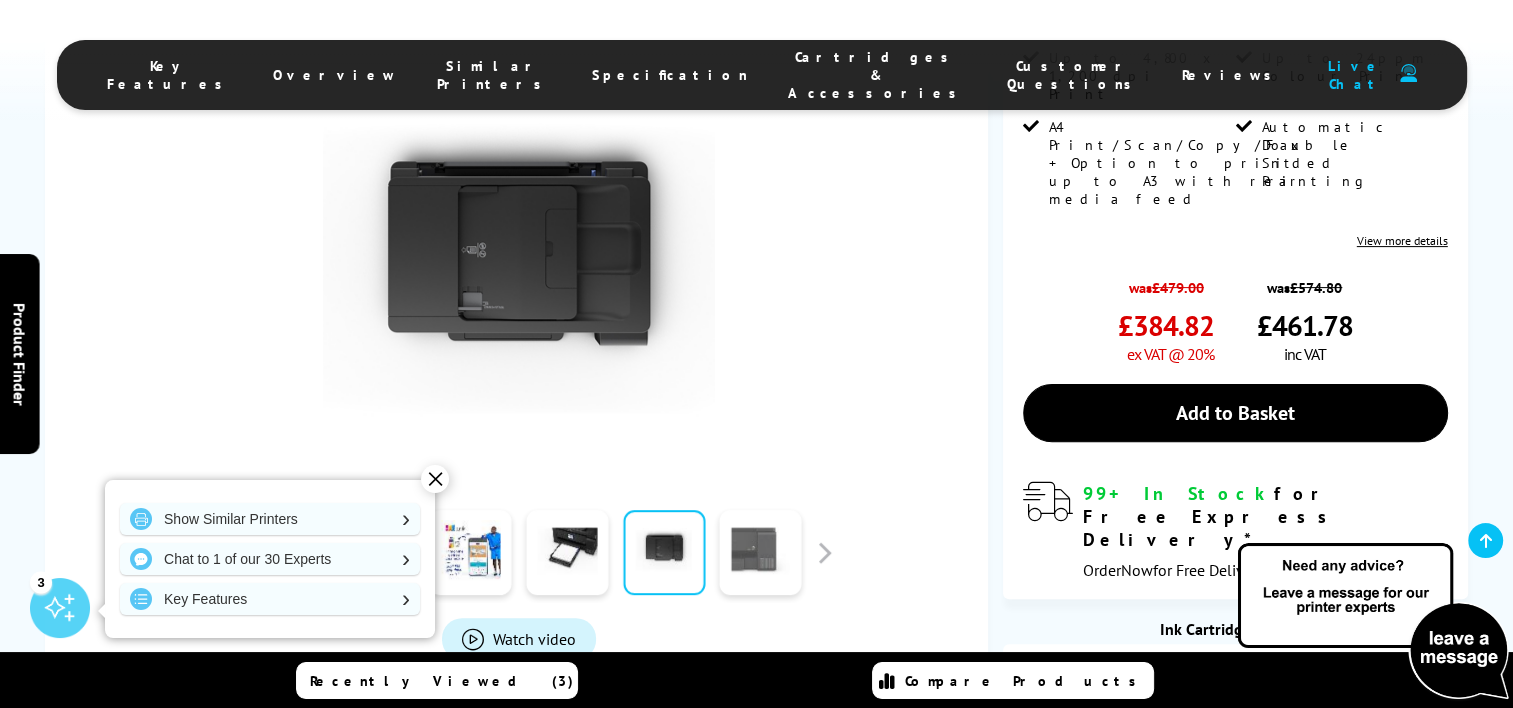 click at bounding box center (761, 552) 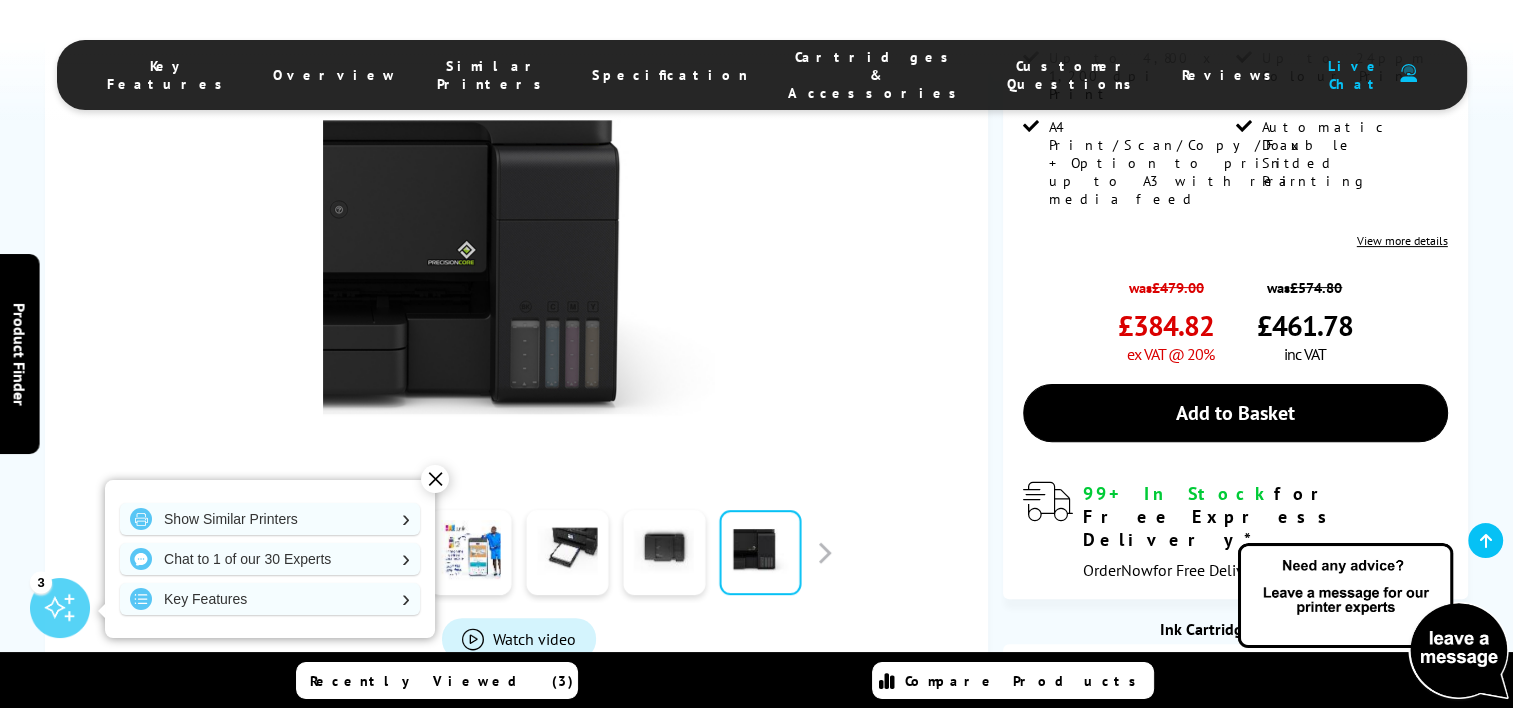 click at bounding box center [278, 552] 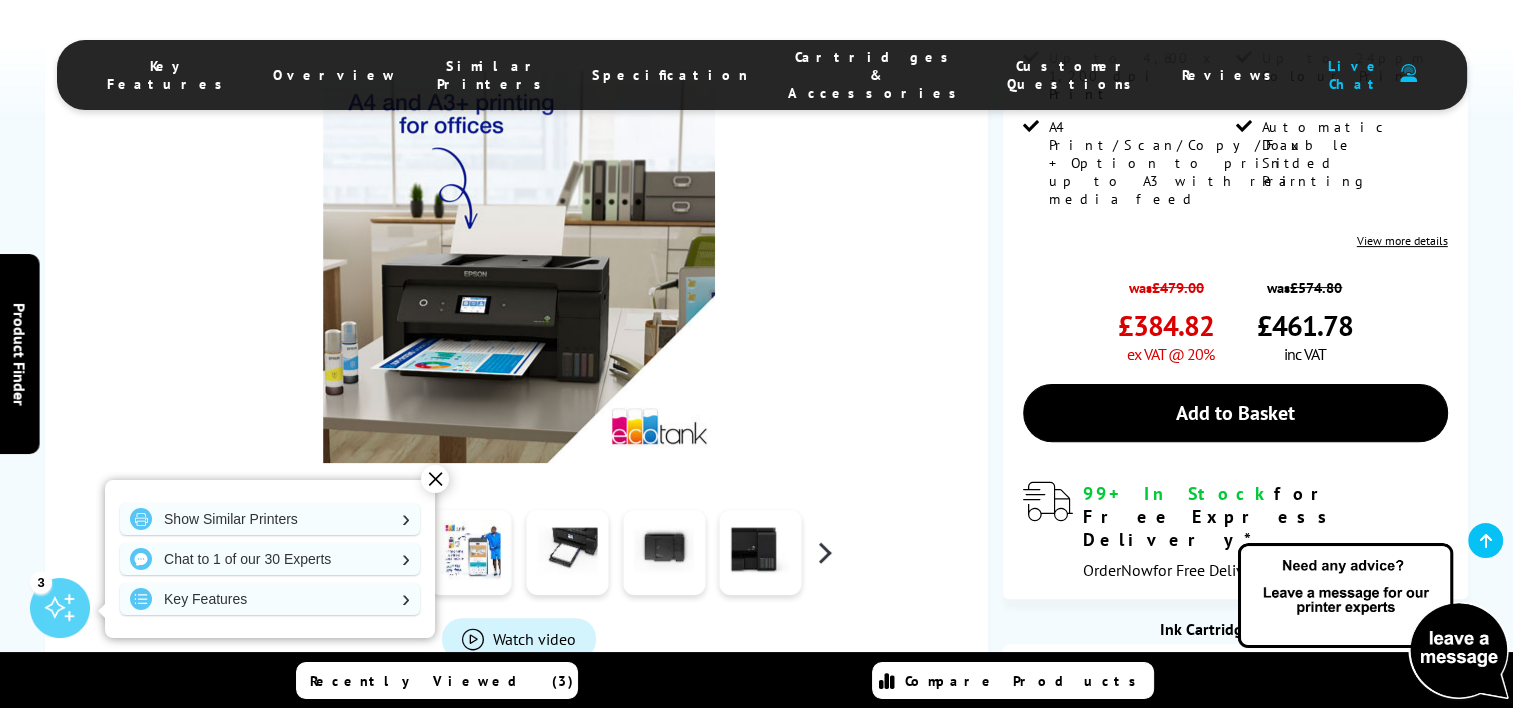 click at bounding box center [824, 552] 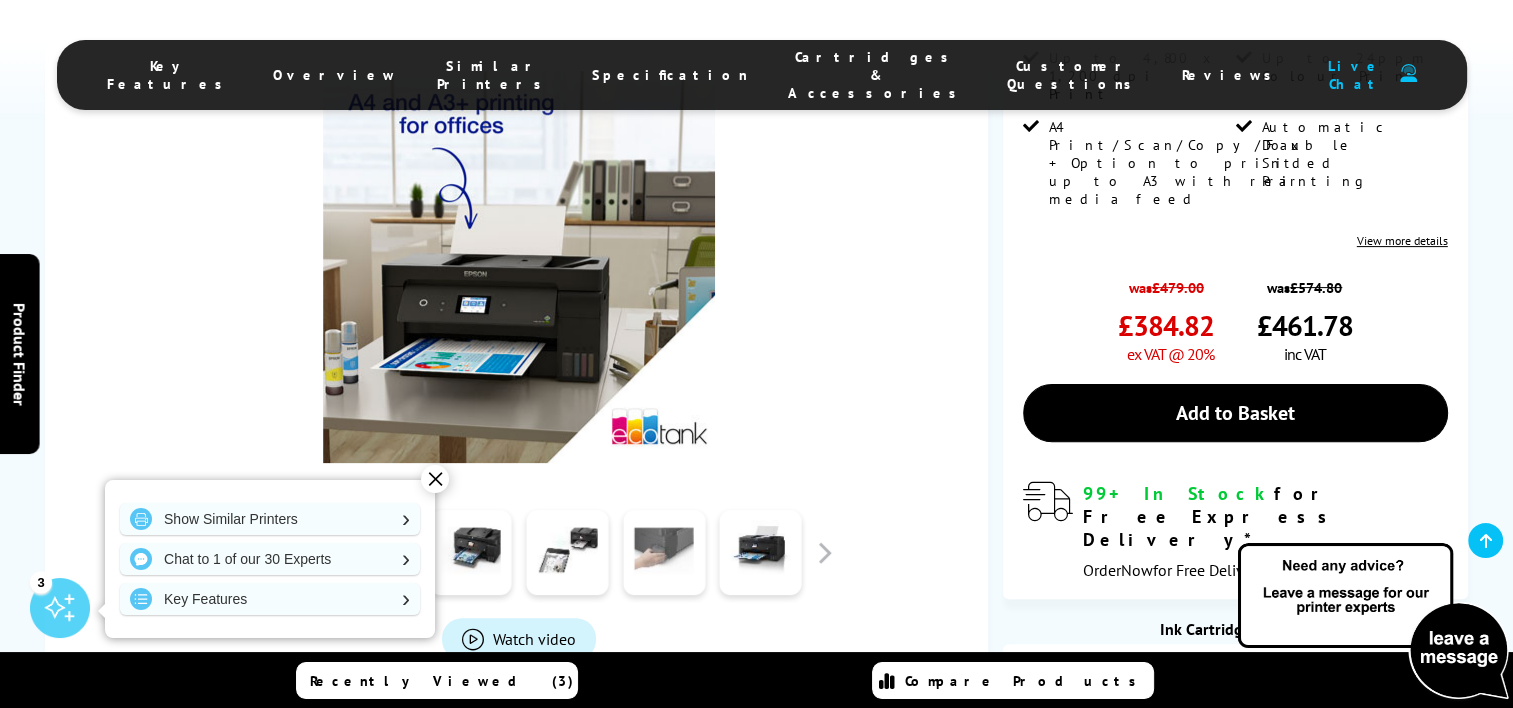 click at bounding box center (664, 552) 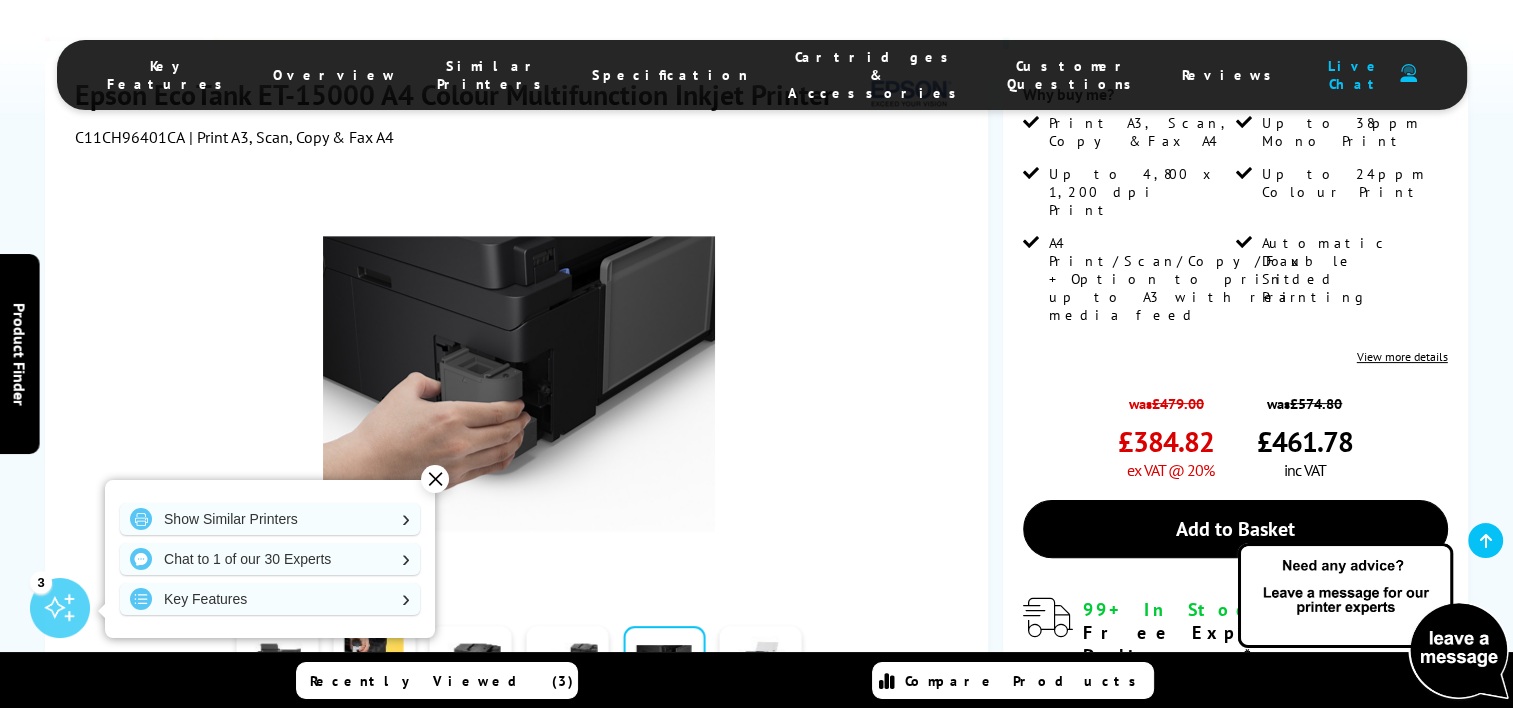 scroll, scrollTop: 400, scrollLeft: 0, axis: vertical 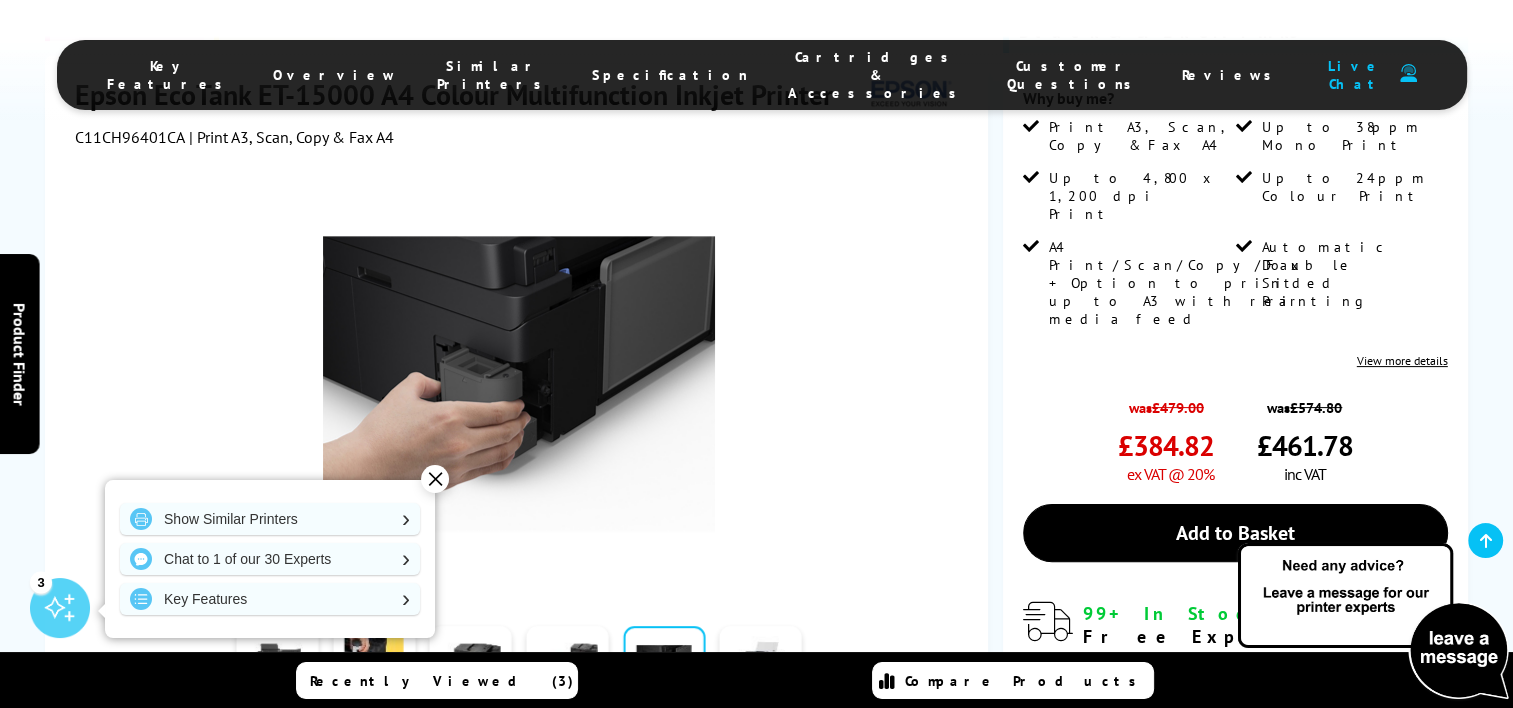 click on "✕" at bounding box center (435, 479) 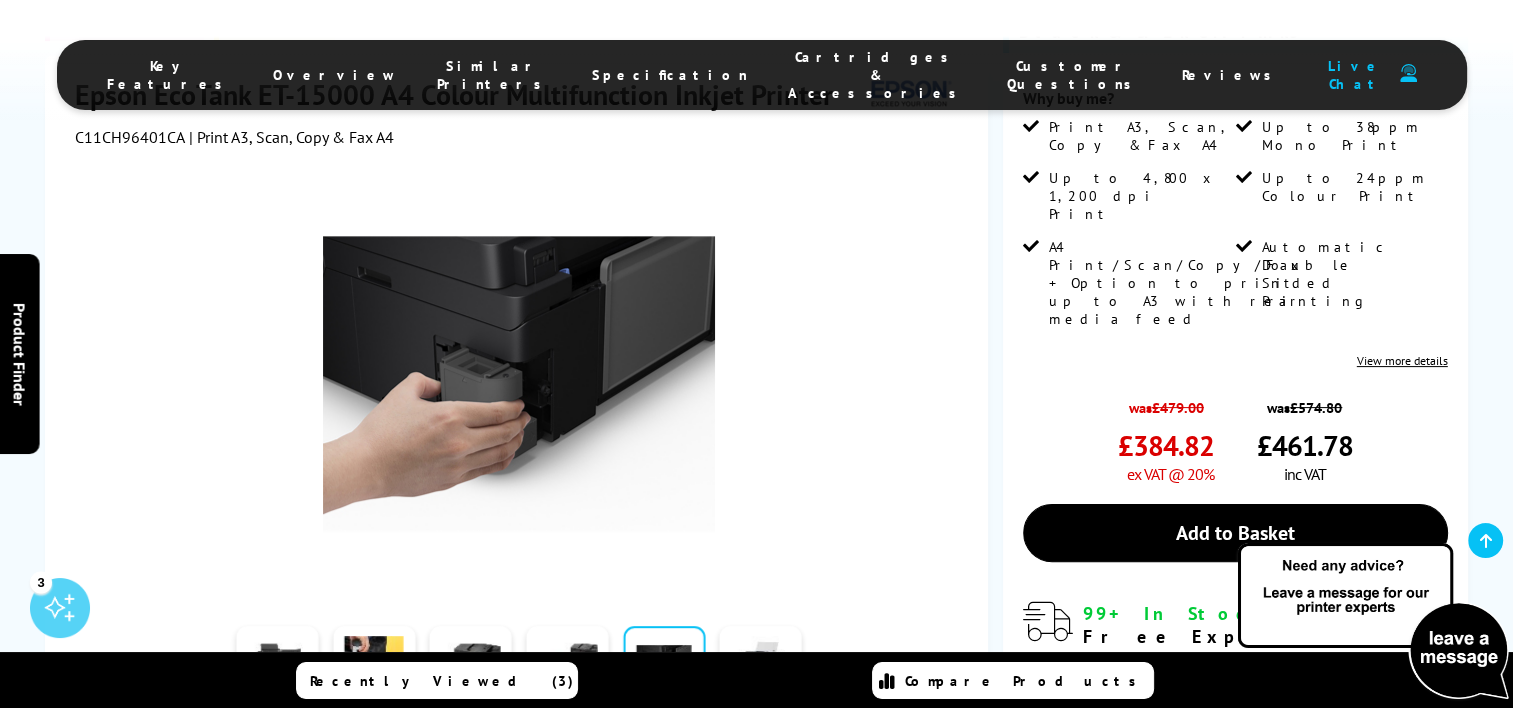 click at bounding box center [824, 669] 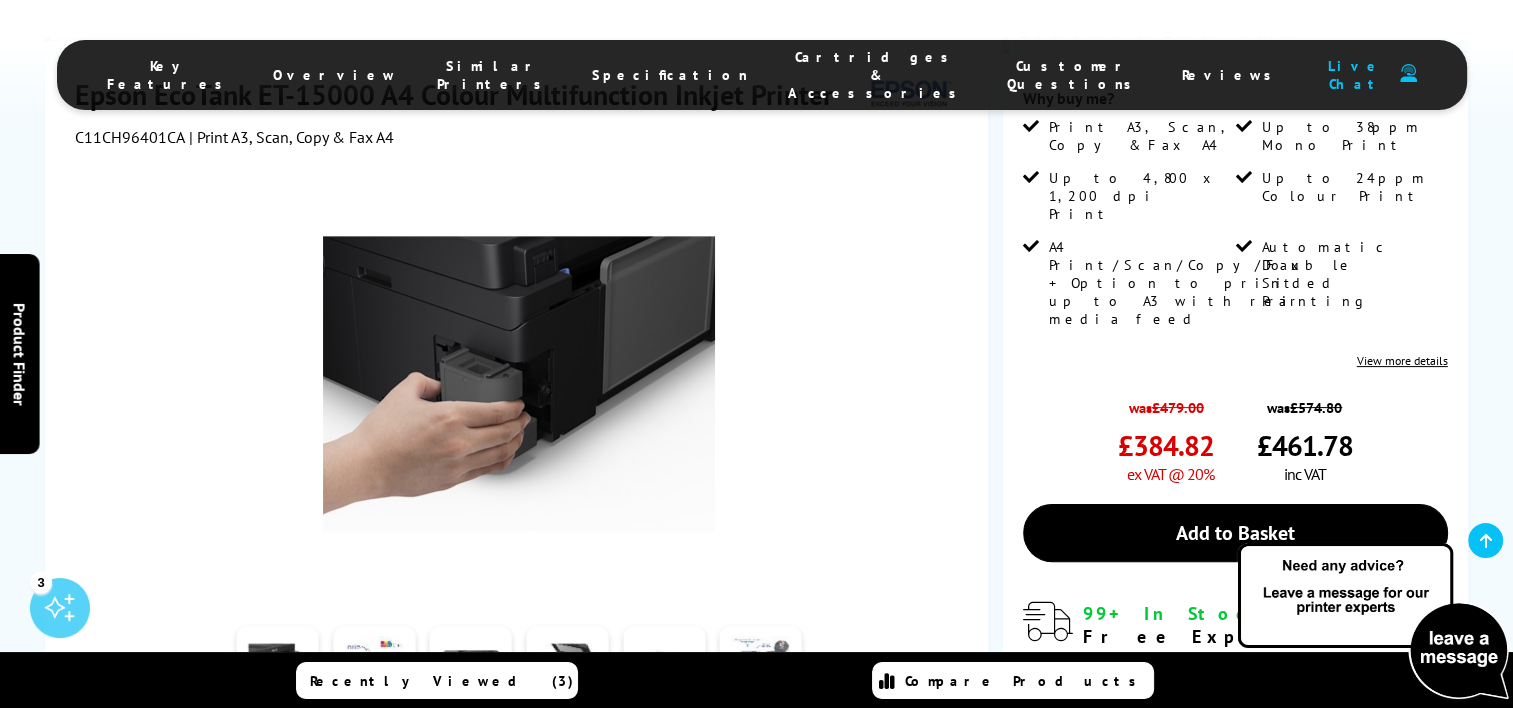 click at bounding box center (761, 669) 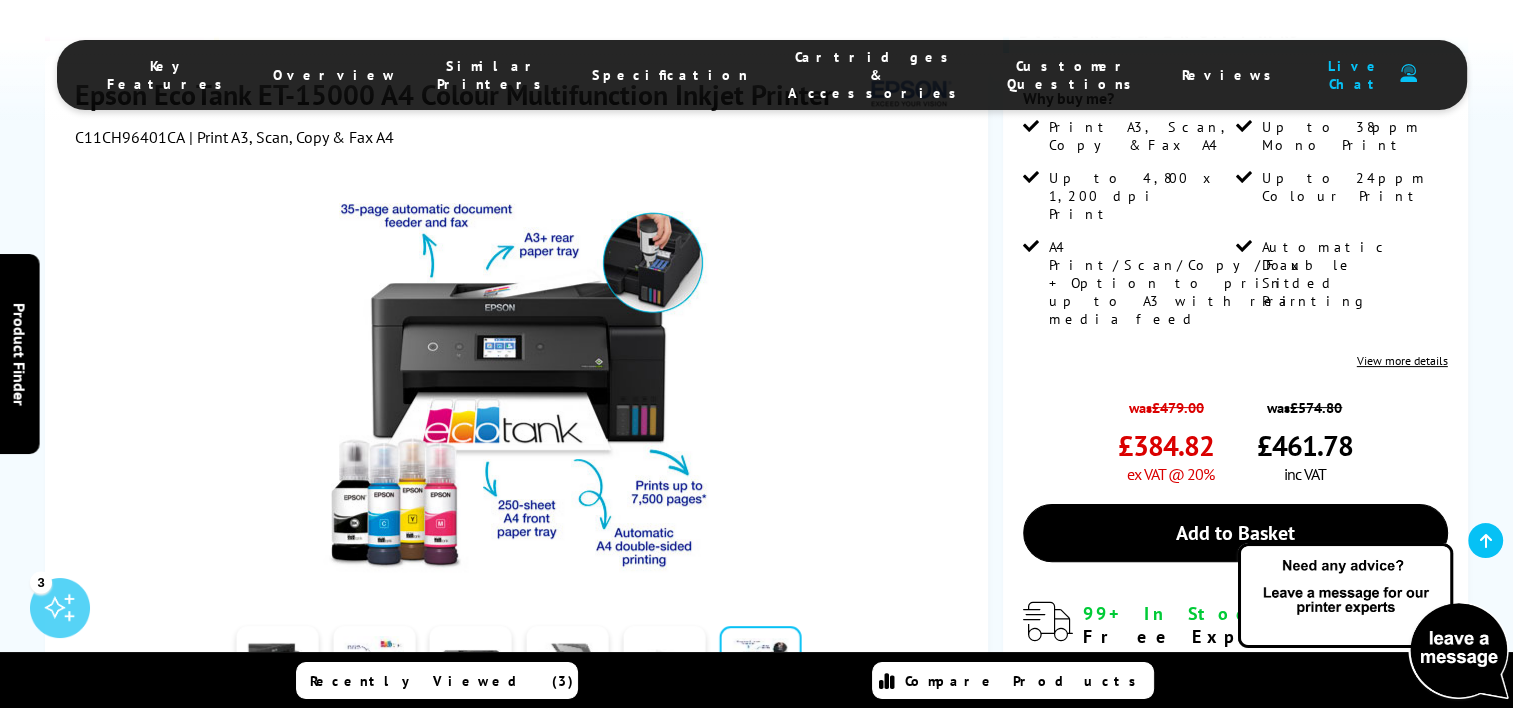 click at bounding box center (567, 669) 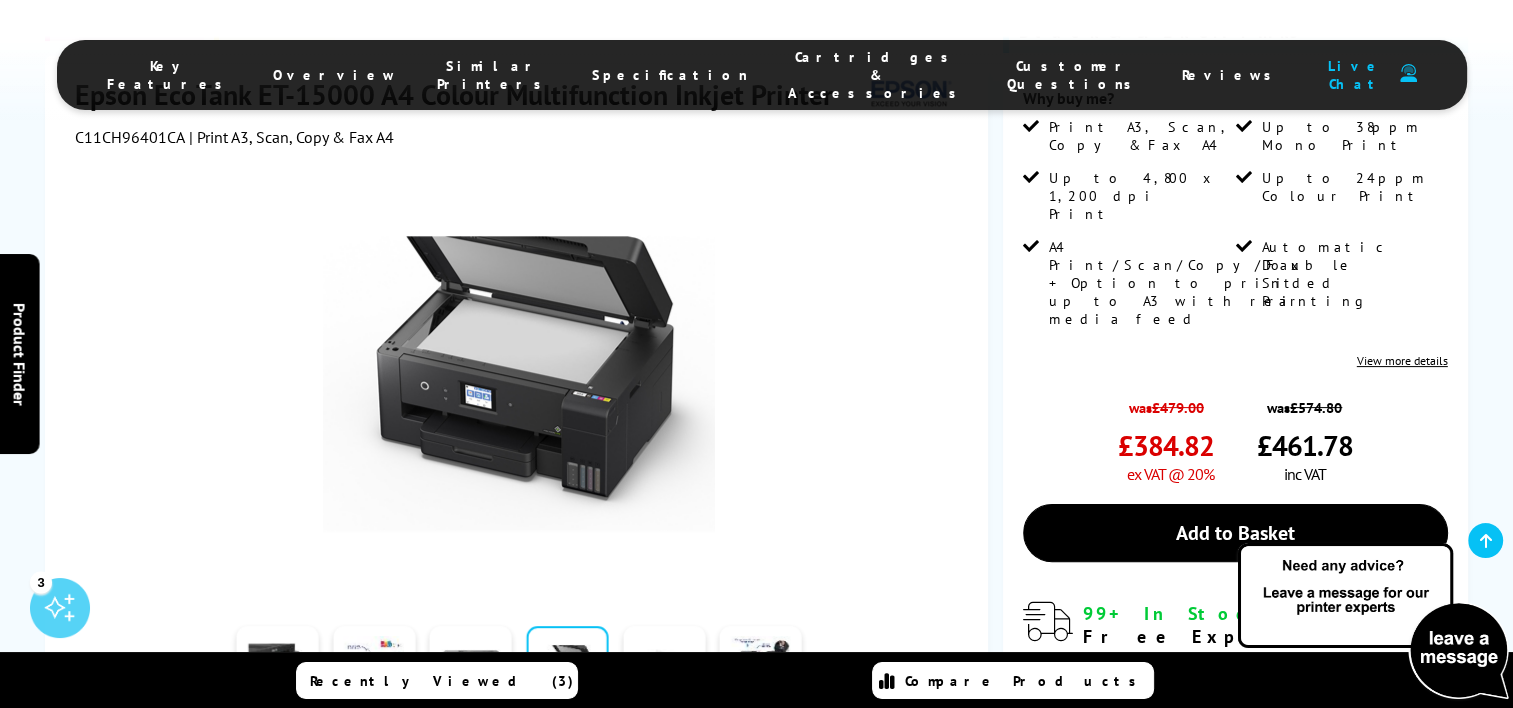 click at bounding box center [471, 669] 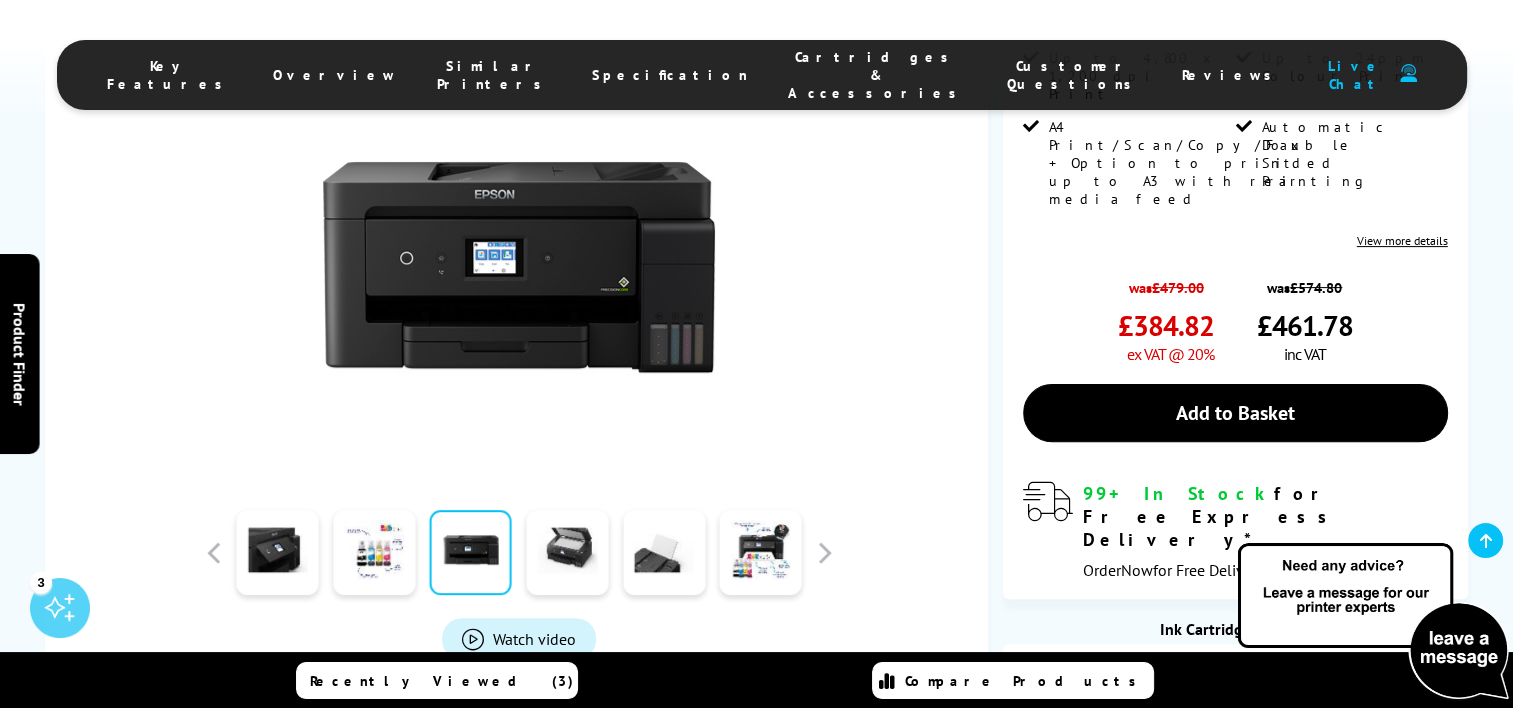 scroll, scrollTop: 652, scrollLeft: 0, axis: vertical 